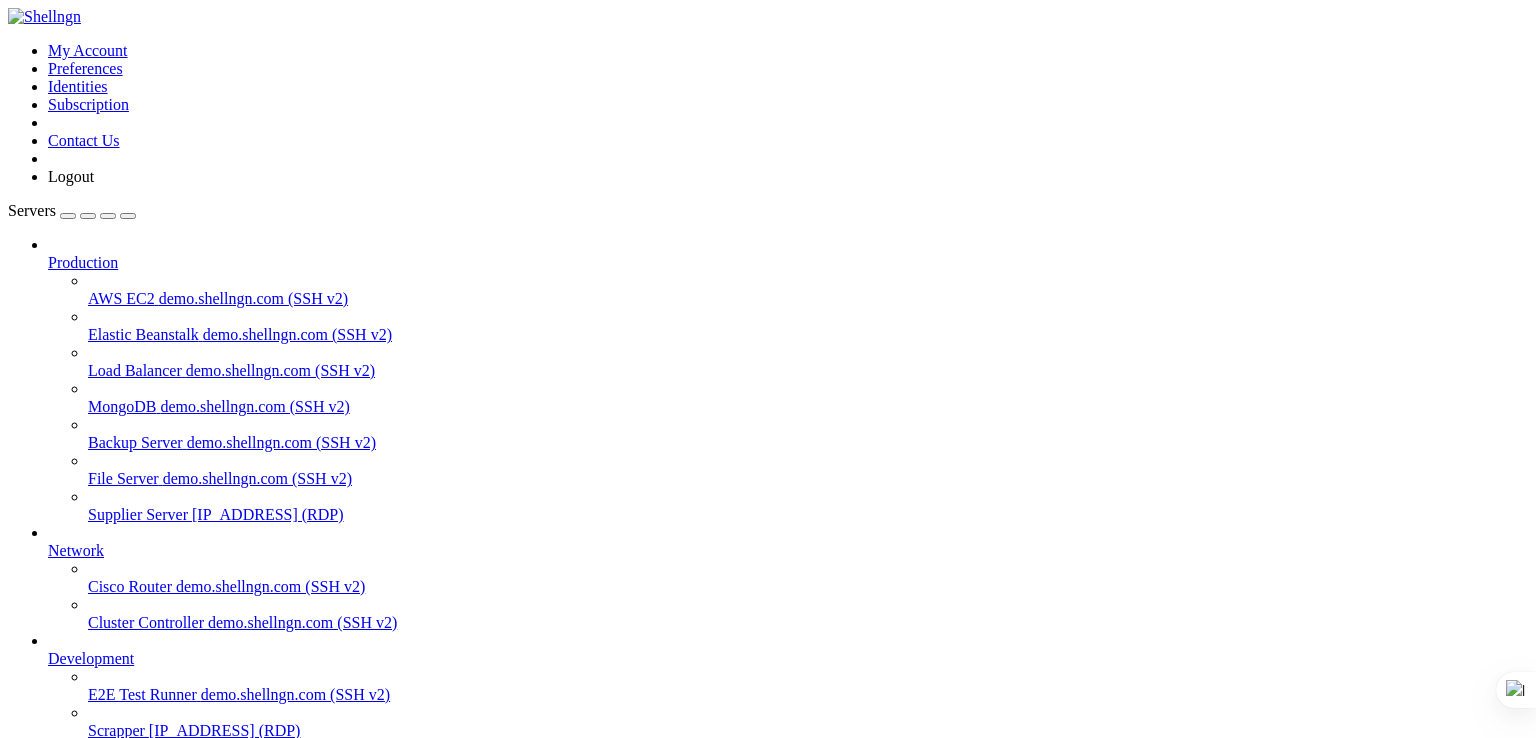 scroll, scrollTop: 0, scrollLeft: 0, axis: both 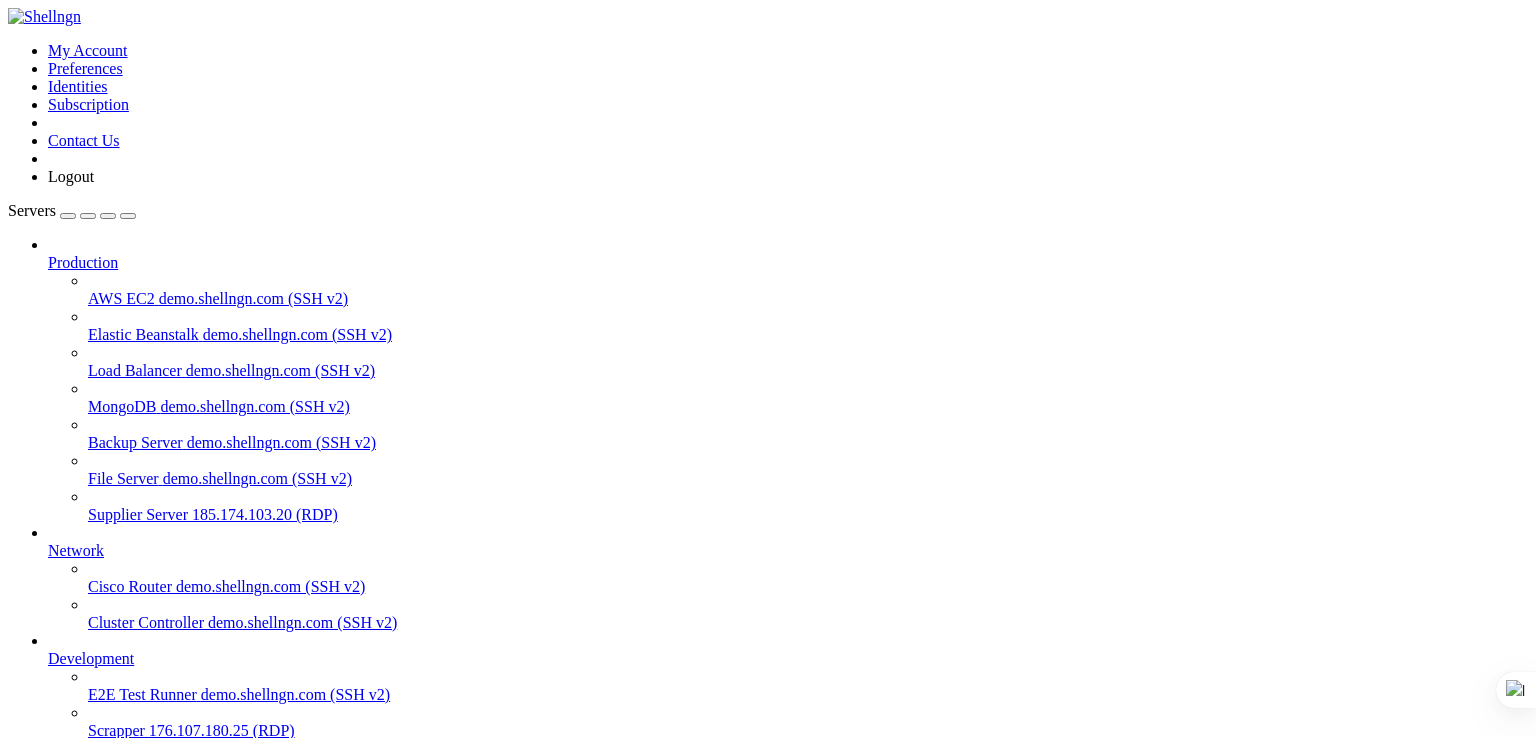 click on "185.174.103.20 (RDP)" at bounding box center (265, 514) 